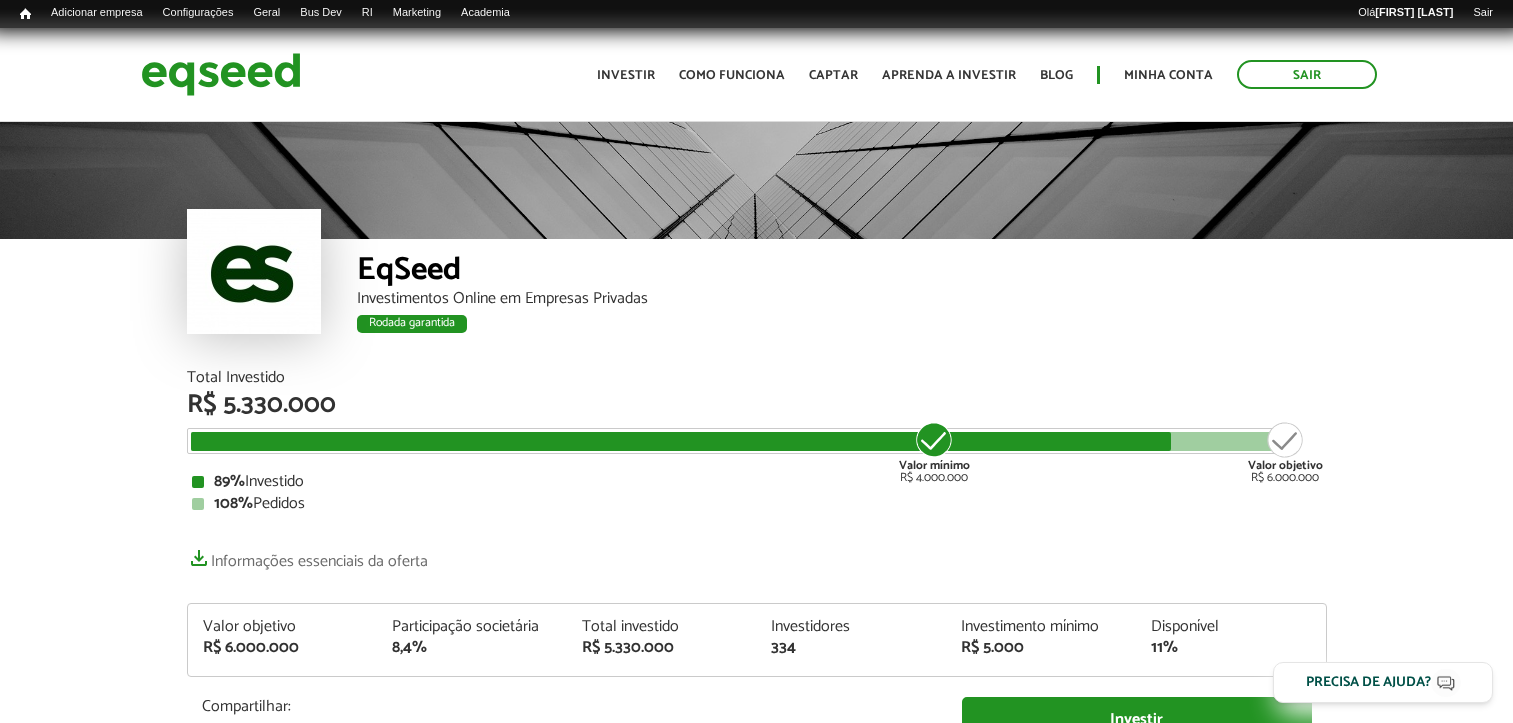 scroll, scrollTop: 0, scrollLeft: 0, axis: both 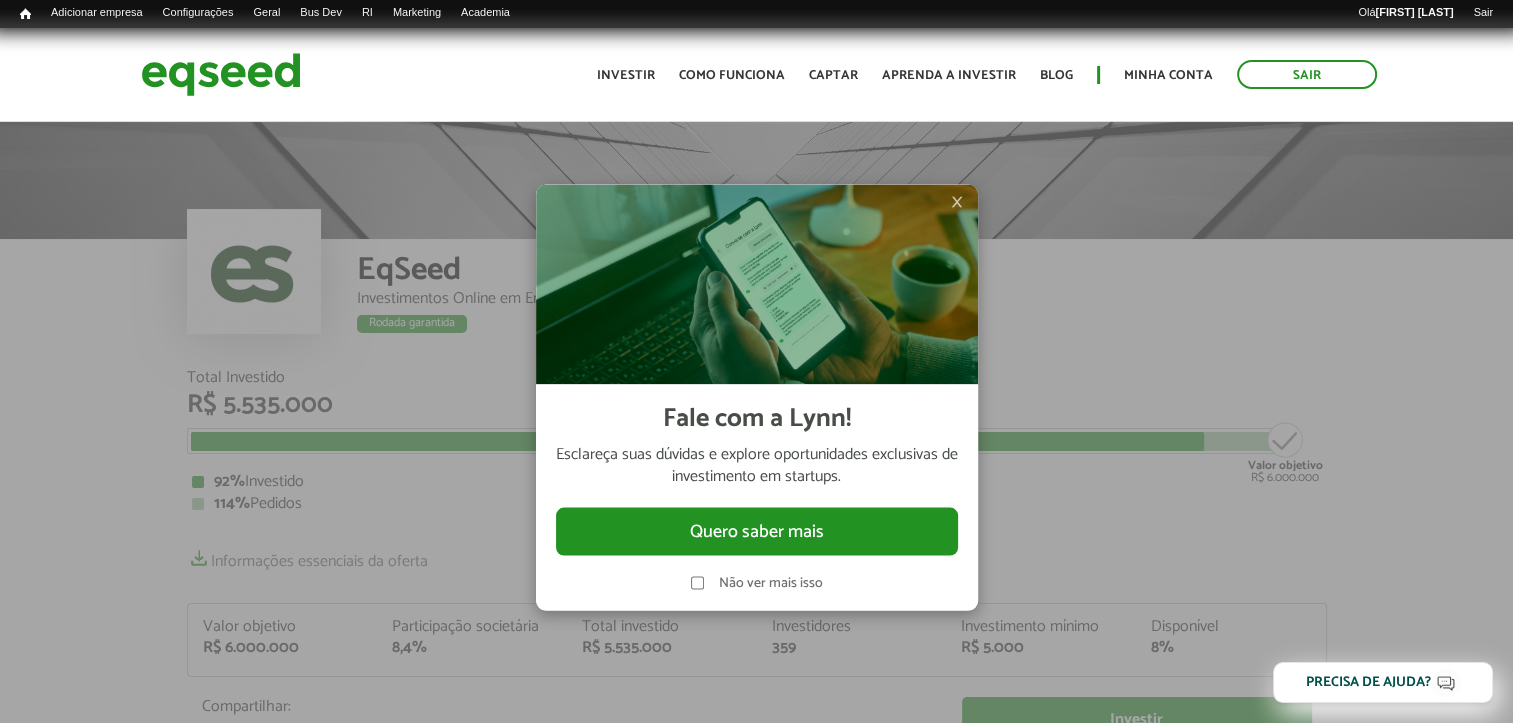 click on "×" at bounding box center [957, 201] 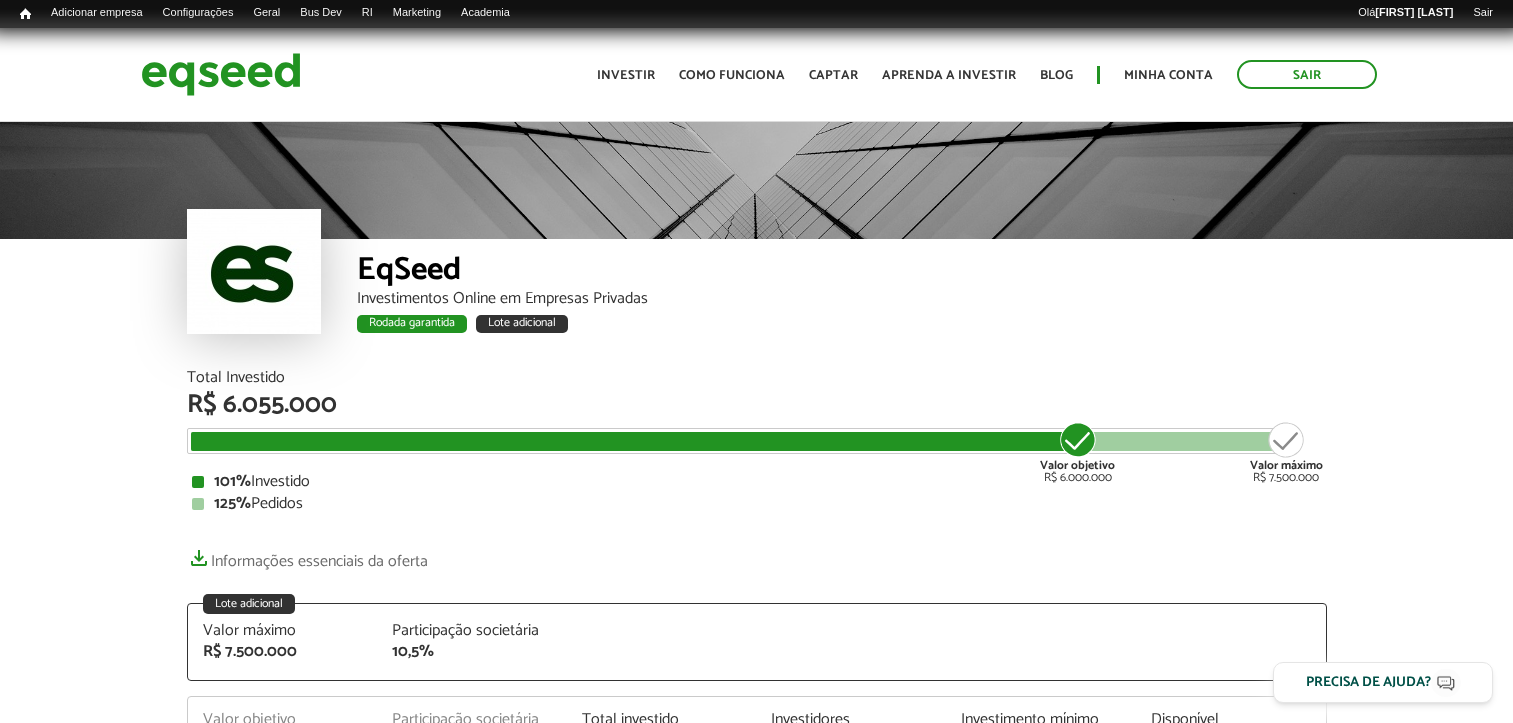 scroll, scrollTop: 0, scrollLeft: 0, axis: both 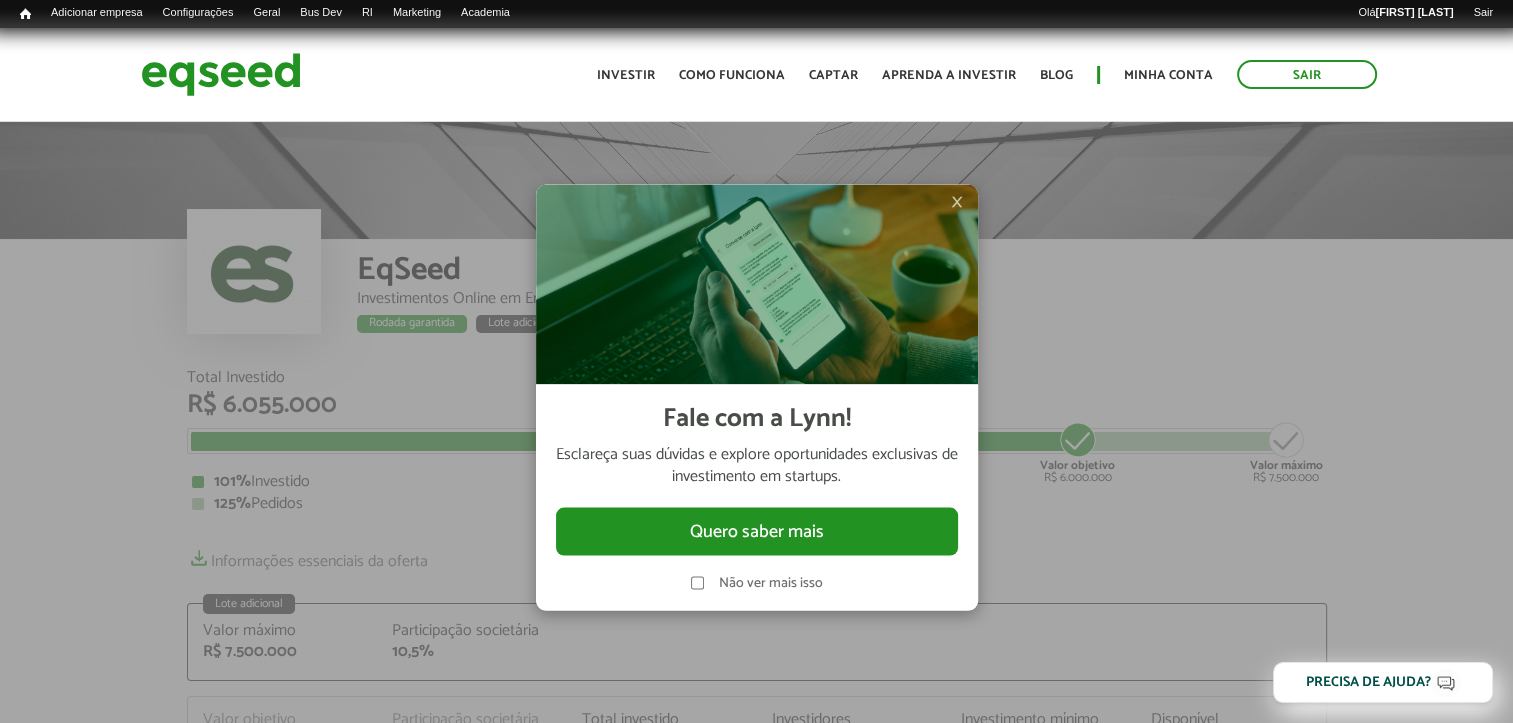 click on "×" at bounding box center [957, 201] 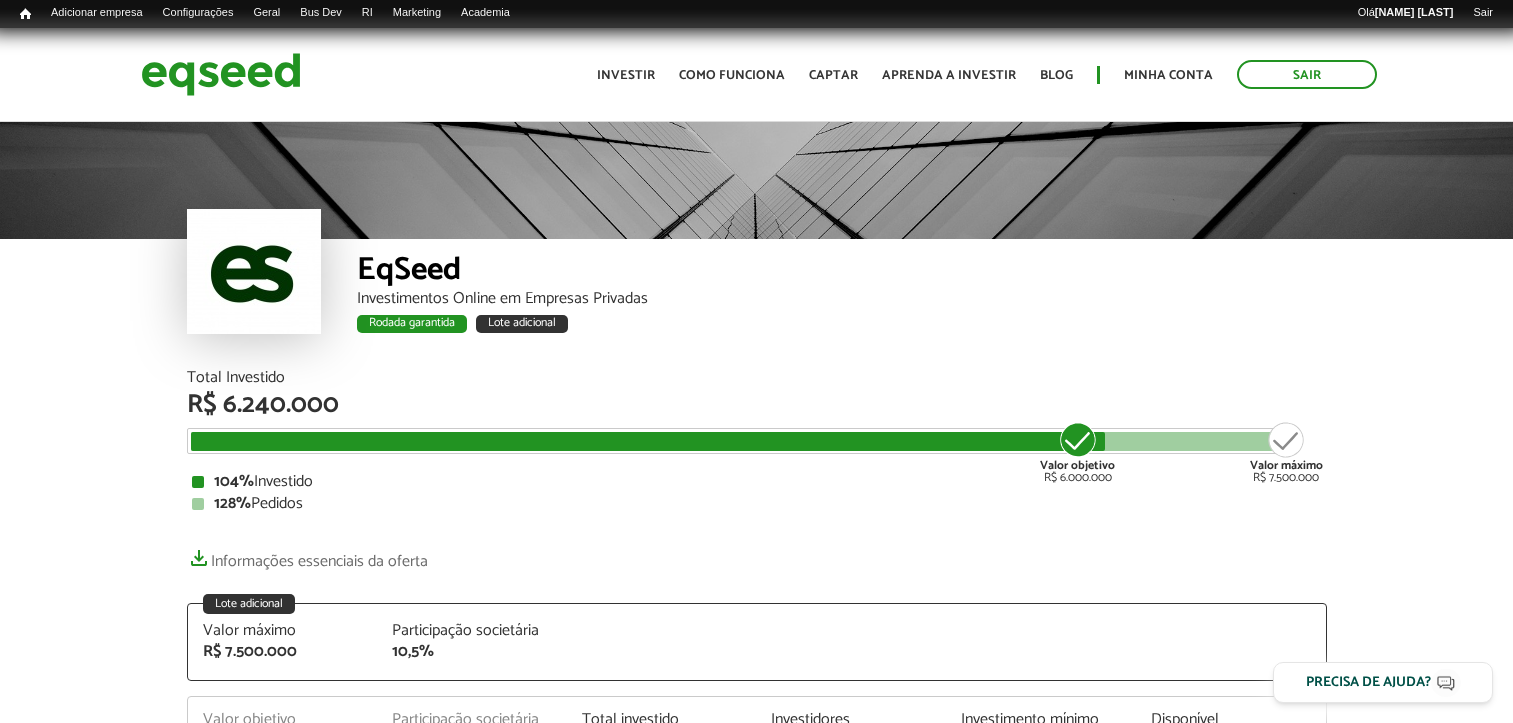 scroll, scrollTop: 0, scrollLeft: 0, axis: both 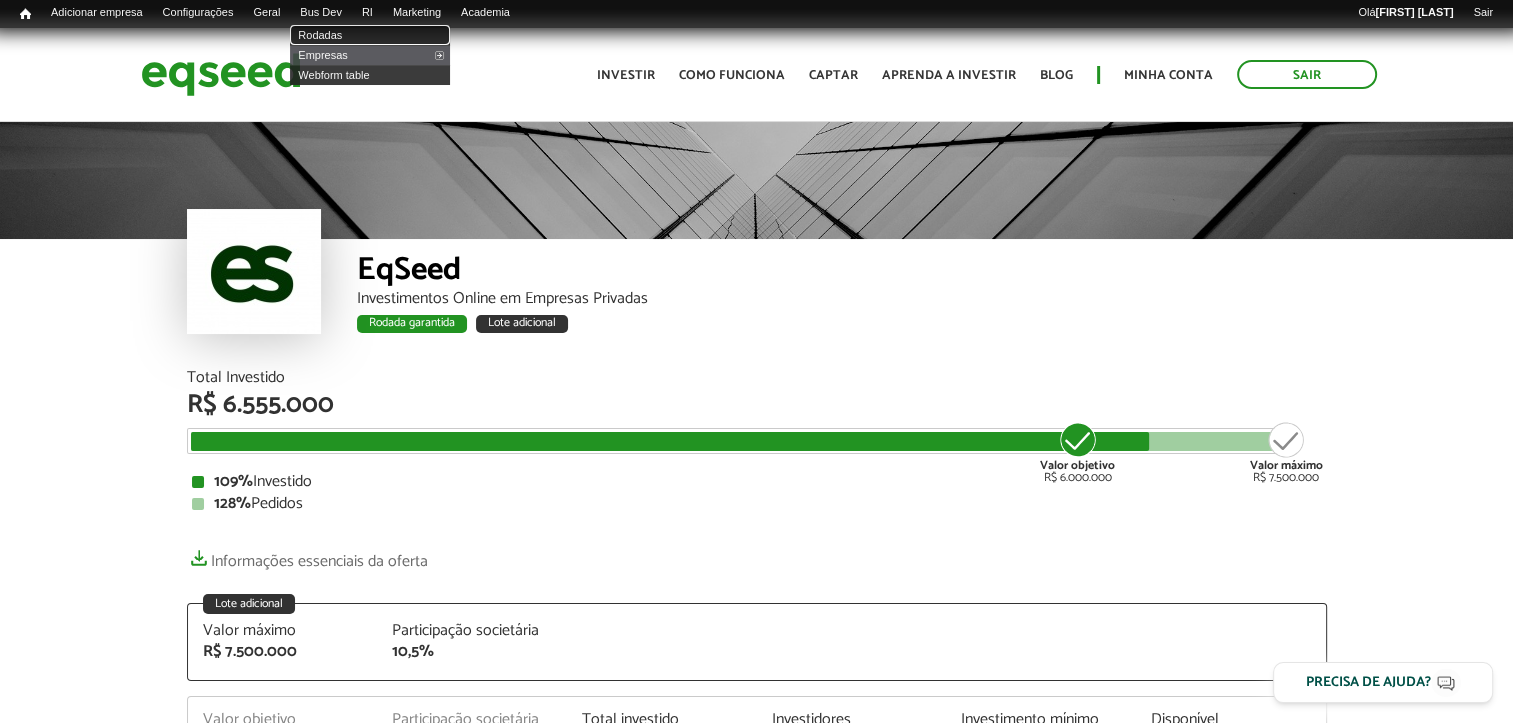 click on "Rodadas" at bounding box center (370, 35) 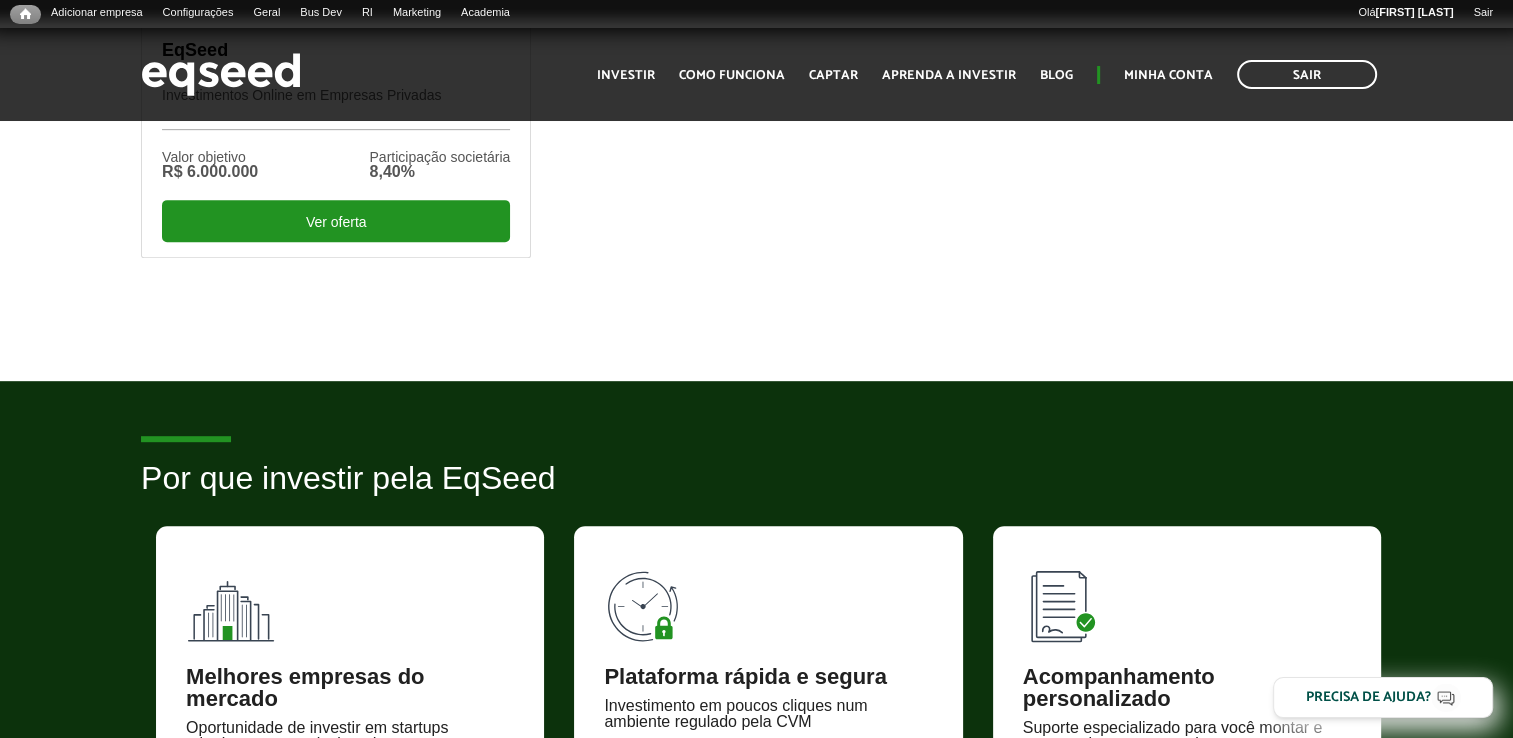 scroll, scrollTop: 1000, scrollLeft: 0, axis: vertical 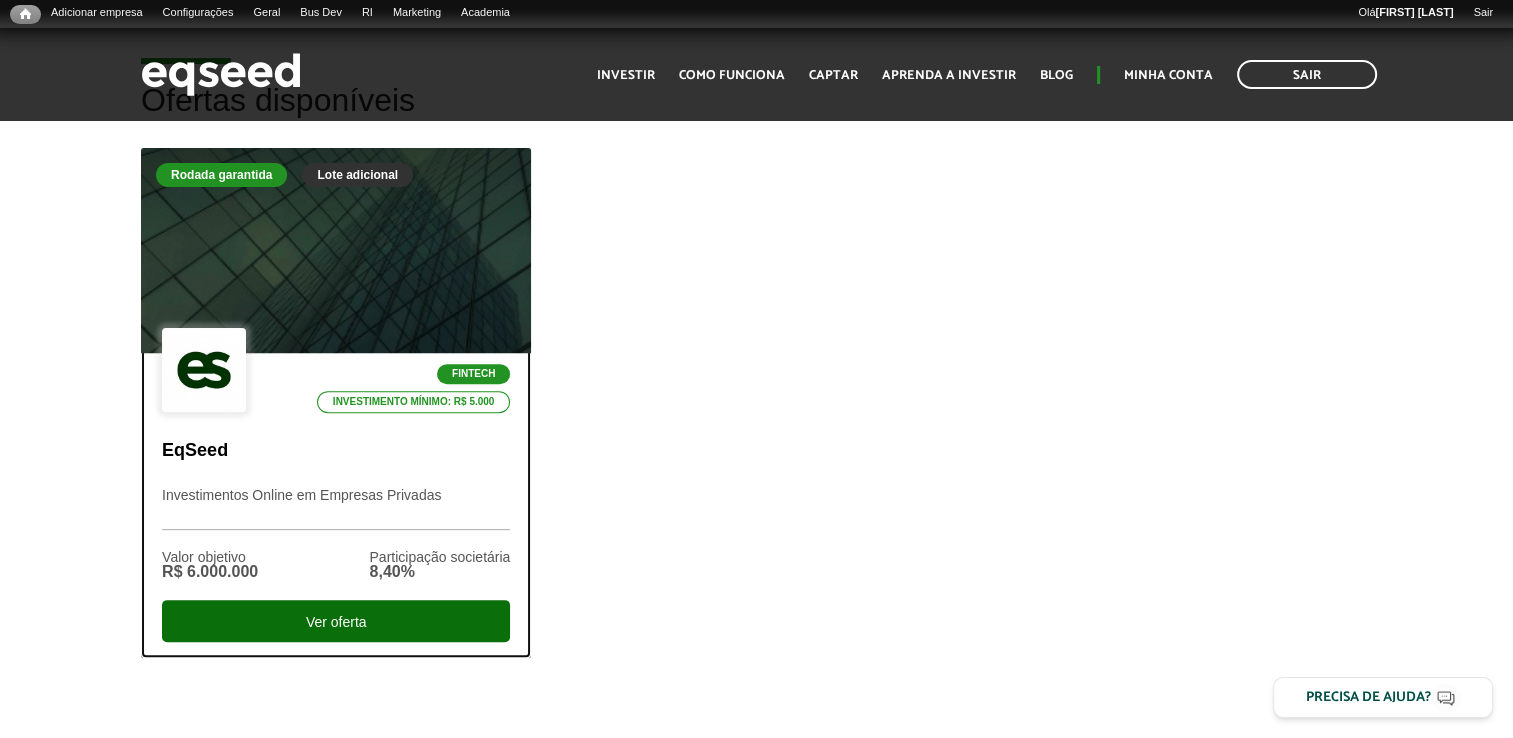 click on "Ver oferta" at bounding box center (336, 621) 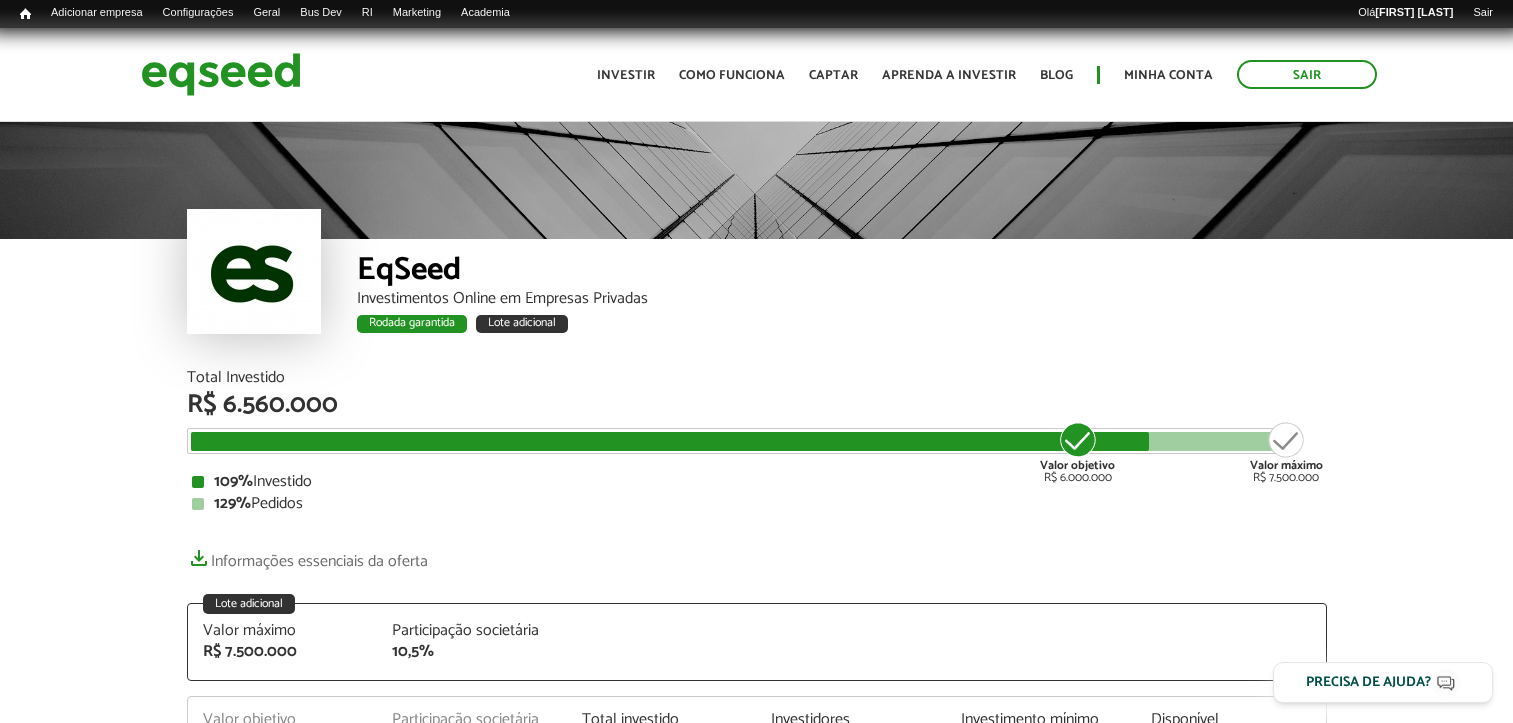 scroll, scrollTop: 0, scrollLeft: 0, axis: both 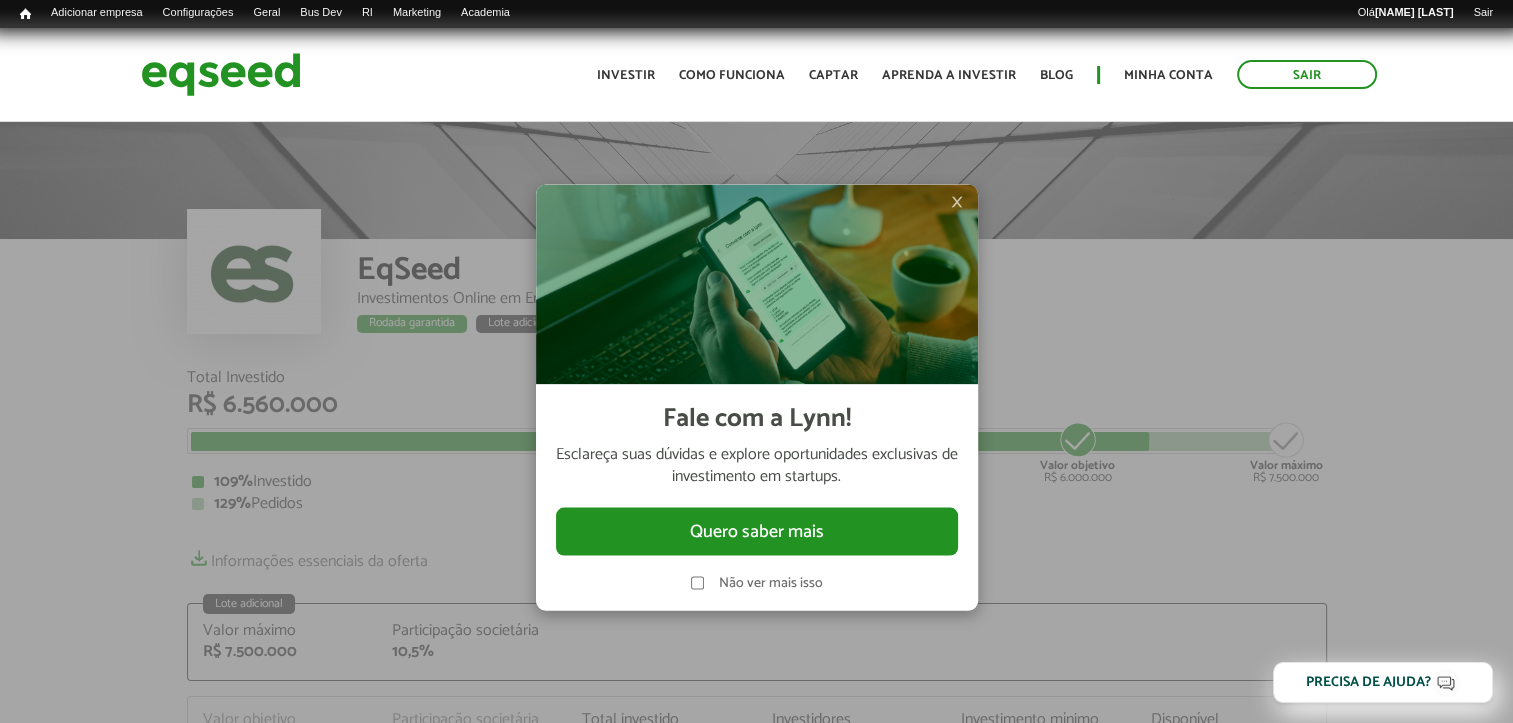 click on "×" at bounding box center (957, 201) 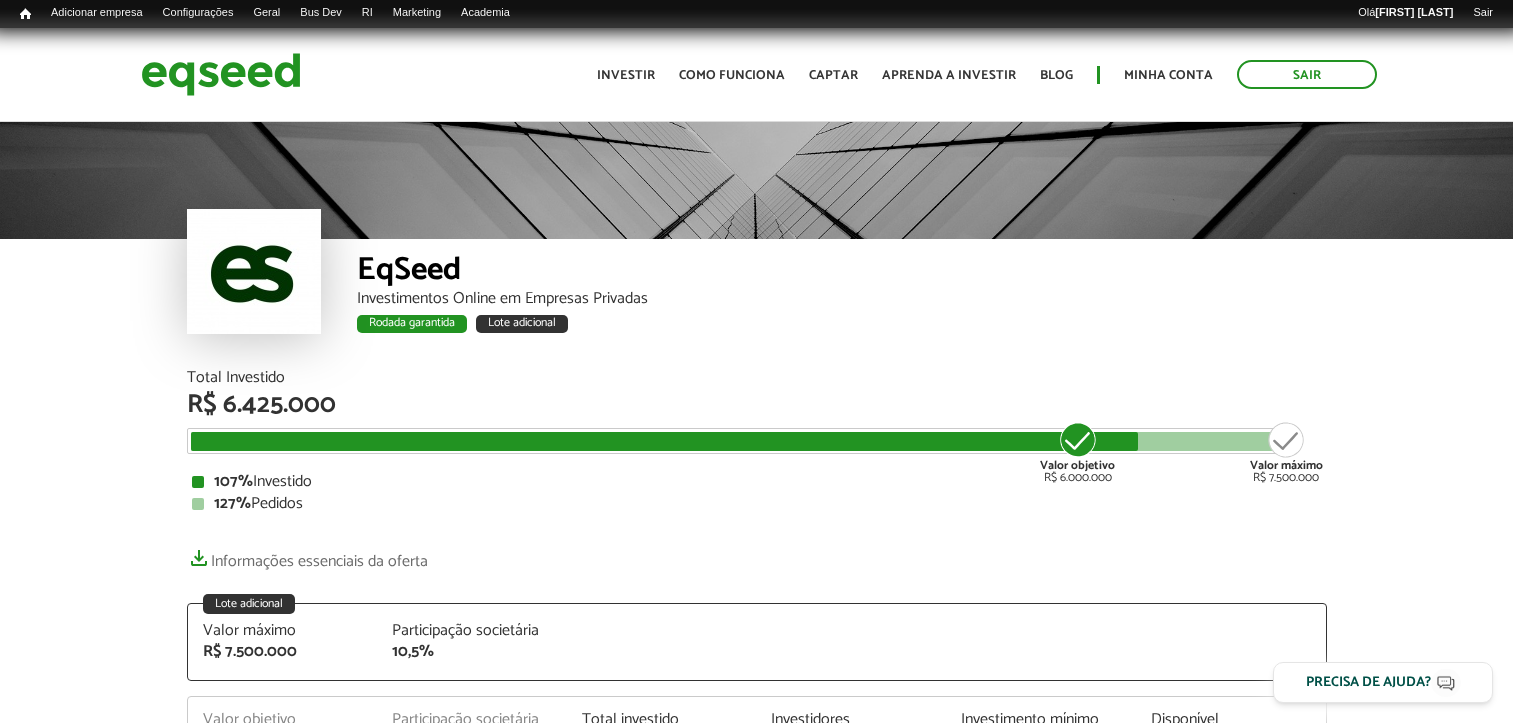 scroll, scrollTop: 0, scrollLeft: 0, axis: both 